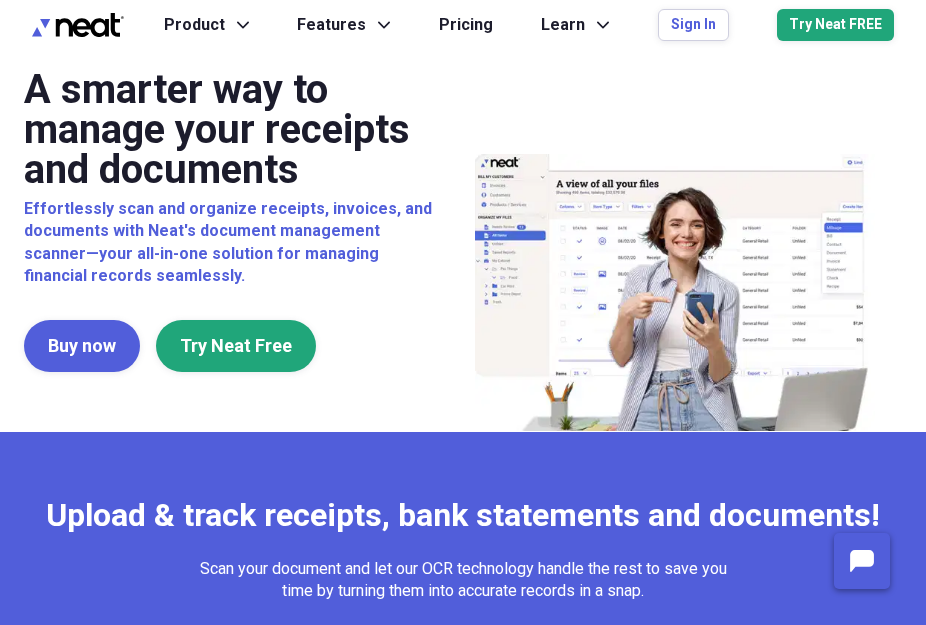 scroll, scrollTop: 0, scrollLeft: 0, axis: both 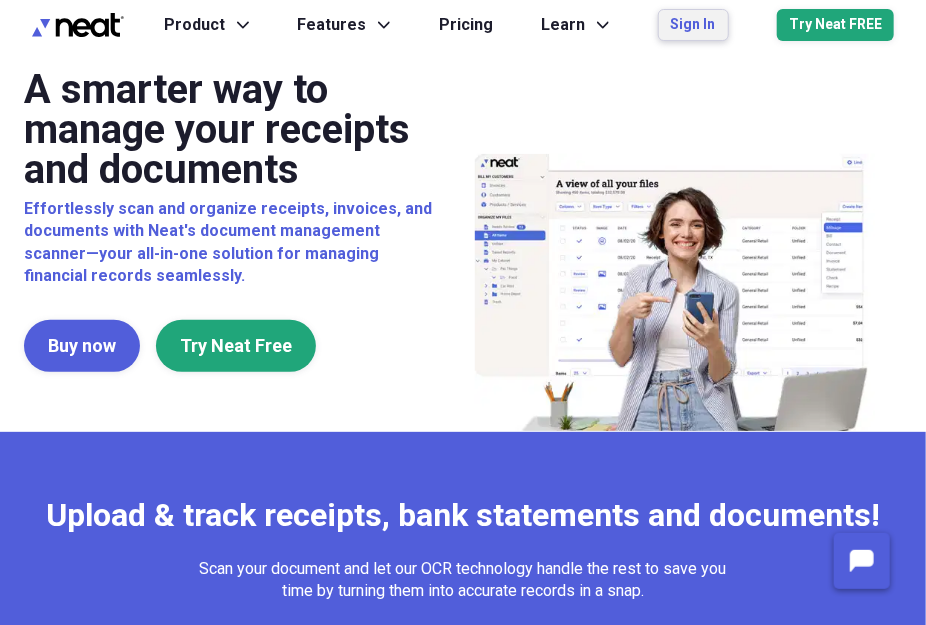click on "Sign In" at bounding box center (693, 25) 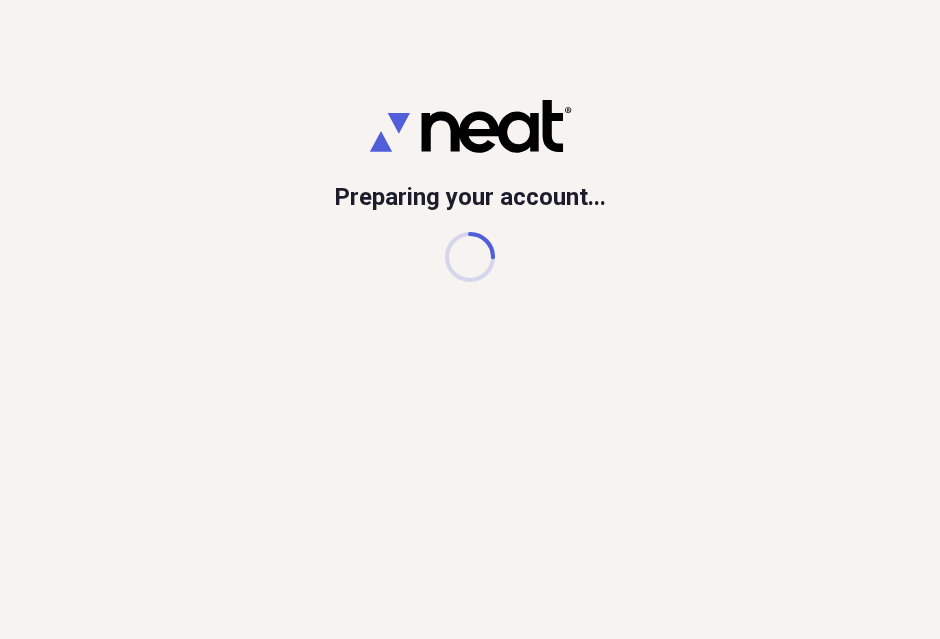 scroll, scrollTop: 0, scrollLeft: 0, axis: both 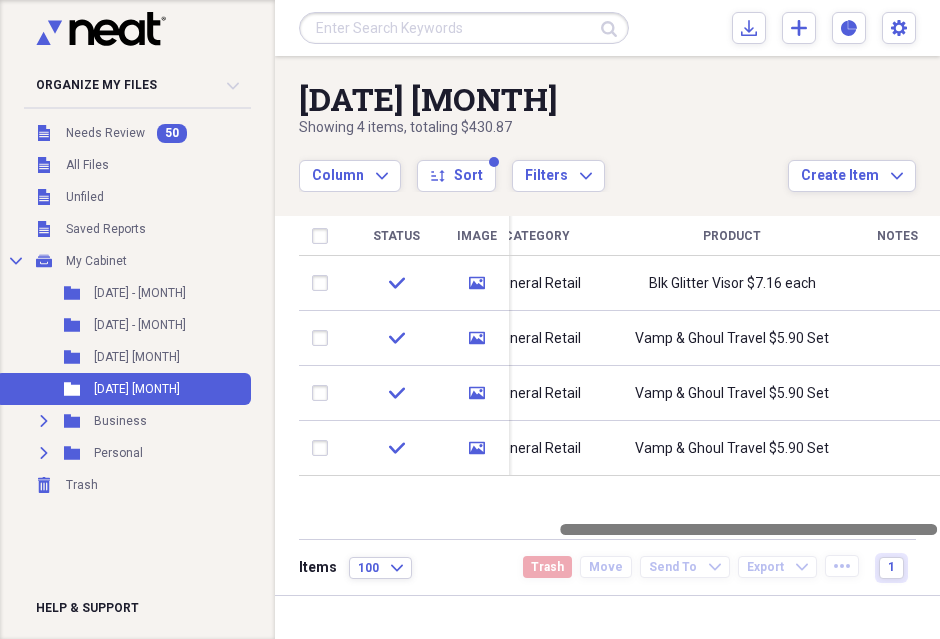 drag, startPoint x: 571, startPoint y: 530, endPoint x: 846, endPoint y: 518, distance: 275.2617 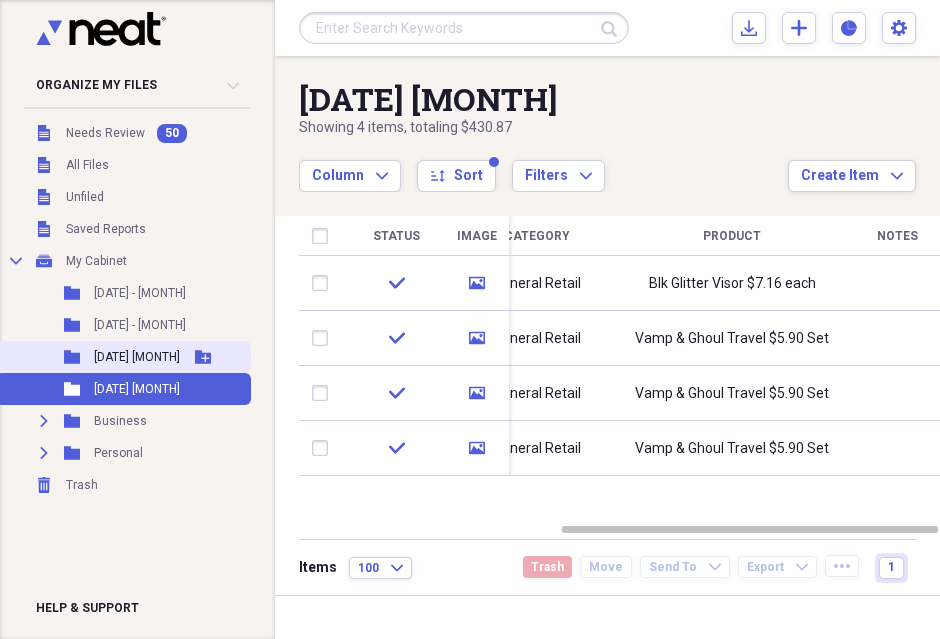 click on "[DATE] [MONTH]" at bounding box center [137, 357] 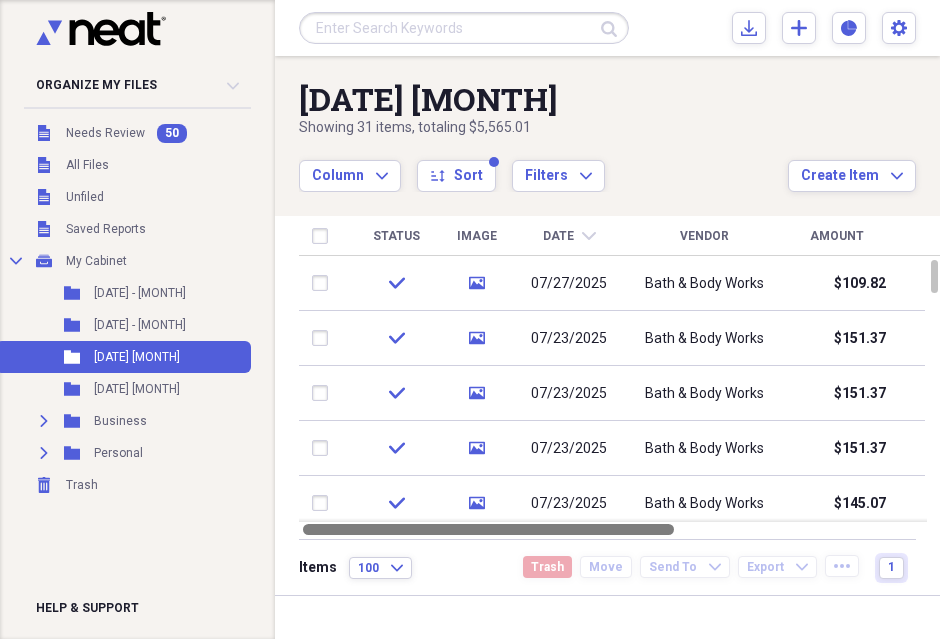 drag, startPoint x: 590, startPoint y: 529, endPoint x: 275, endPoint y: 499, distance: 316.42535 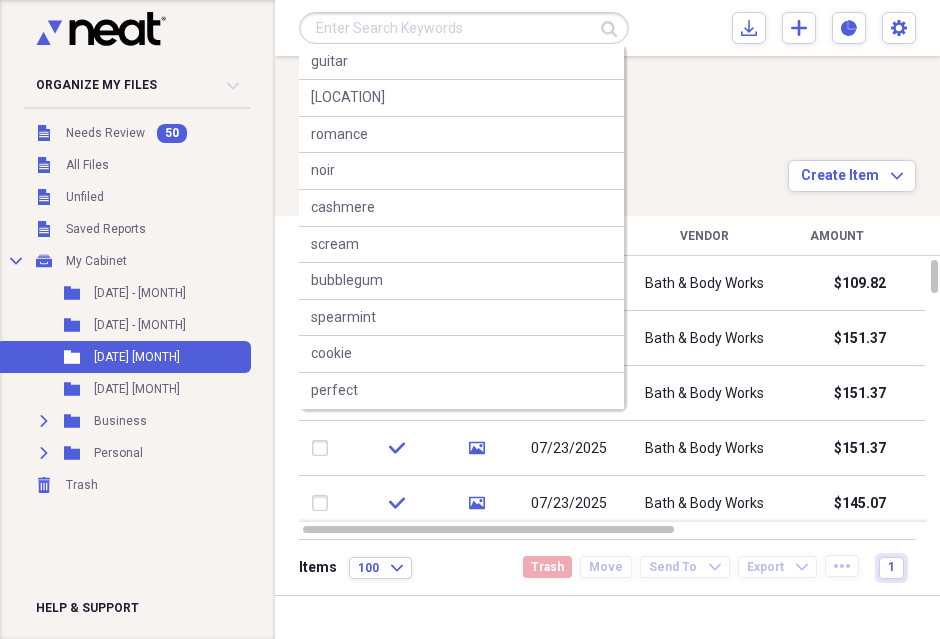 click at bounding box center (464, 28) 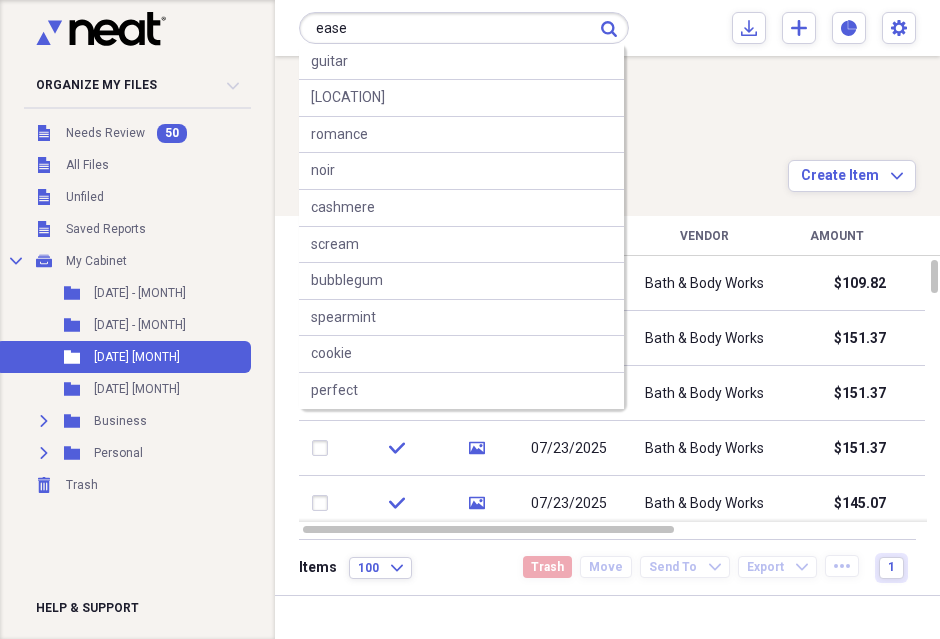 type on "ease" 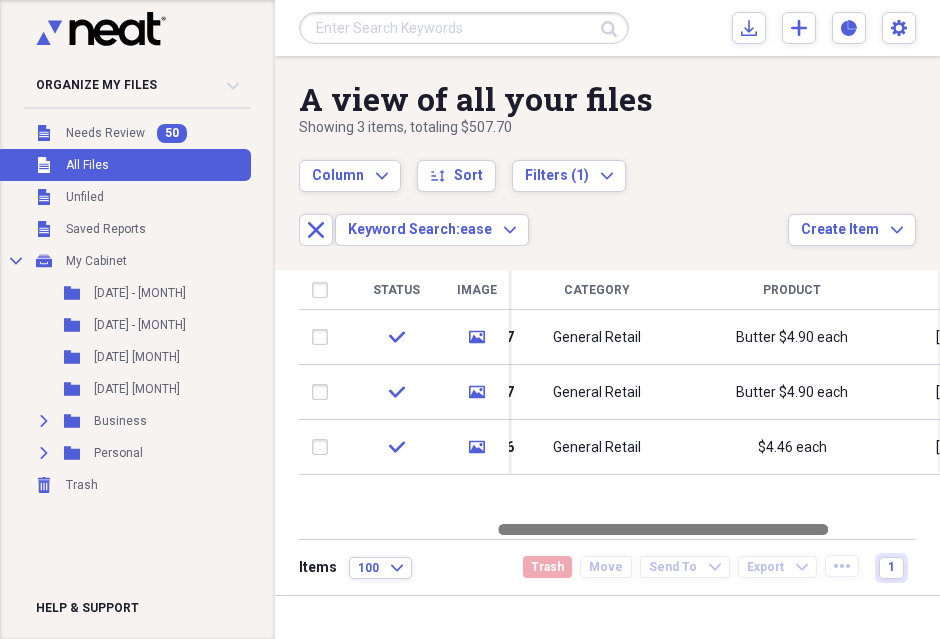 drag, startPoint x: 608, startPoint y: 528, endPoint x: 795, endPoint y: 531, distance: 187.02406 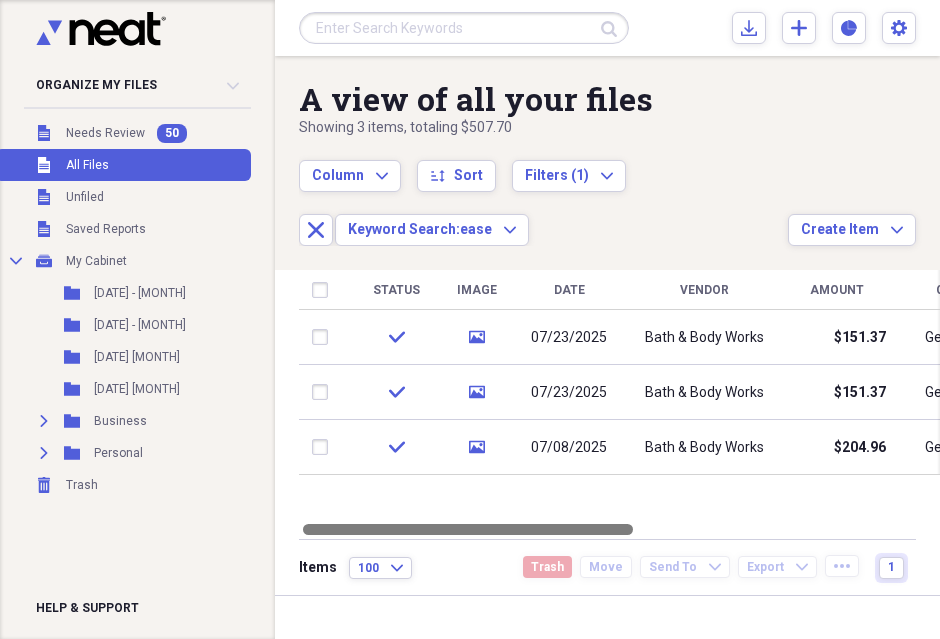 drag, startPoint x: 541, startPoint y: 528, endPoint x: 340, endPoint y: 524, distance: 201.0398 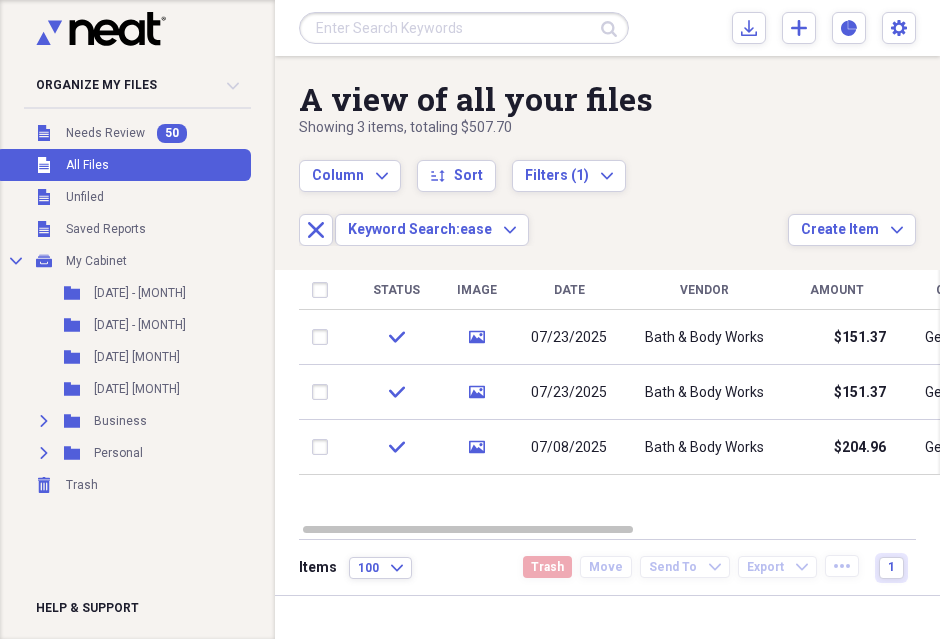 click at bounding box center (464, 28) 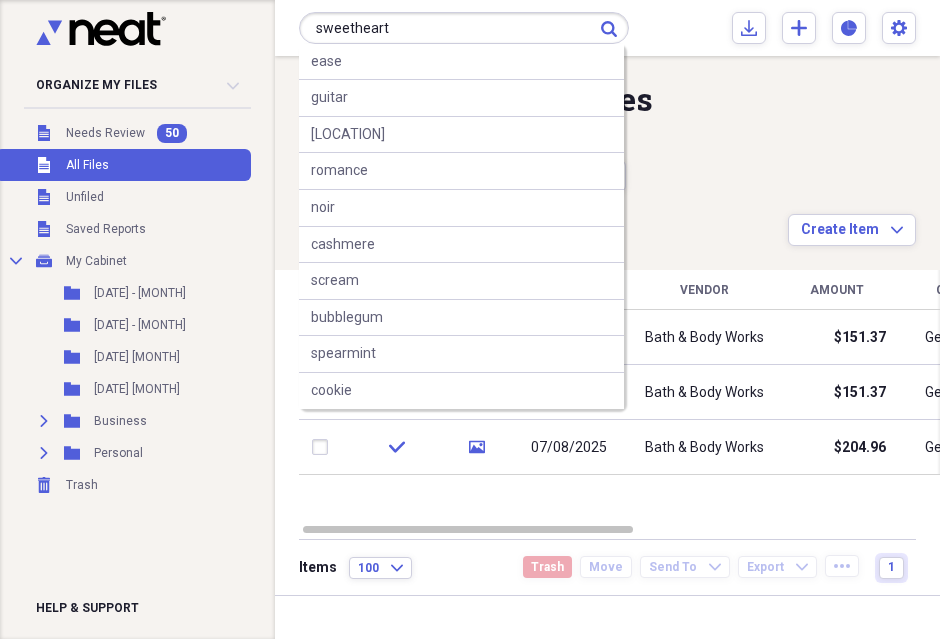type on "sweetheart" 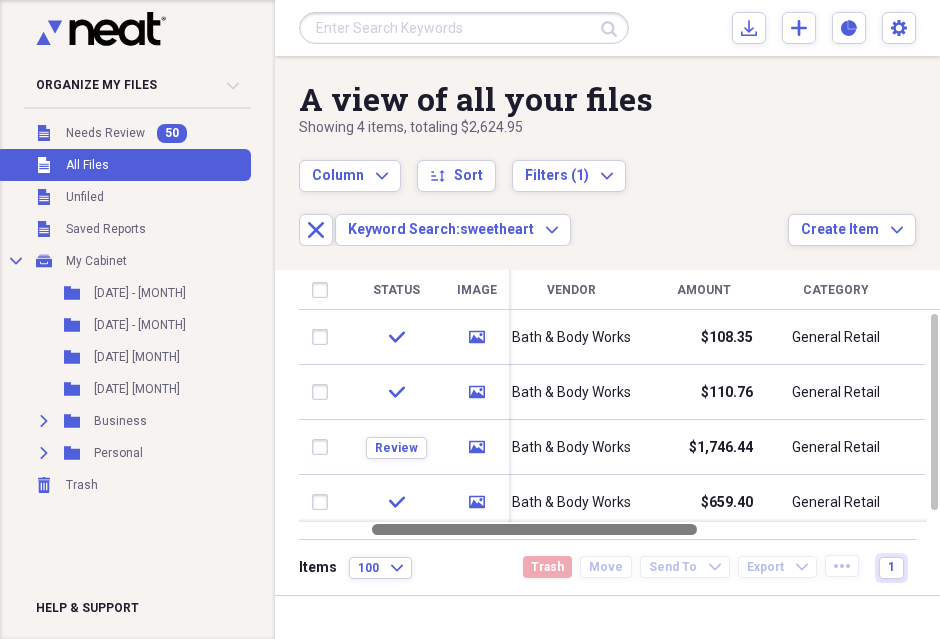 drag, startPoint x: 483, startPoint y: 528, endPoint x: 612, endPoint y: 530, distance: 129.0155 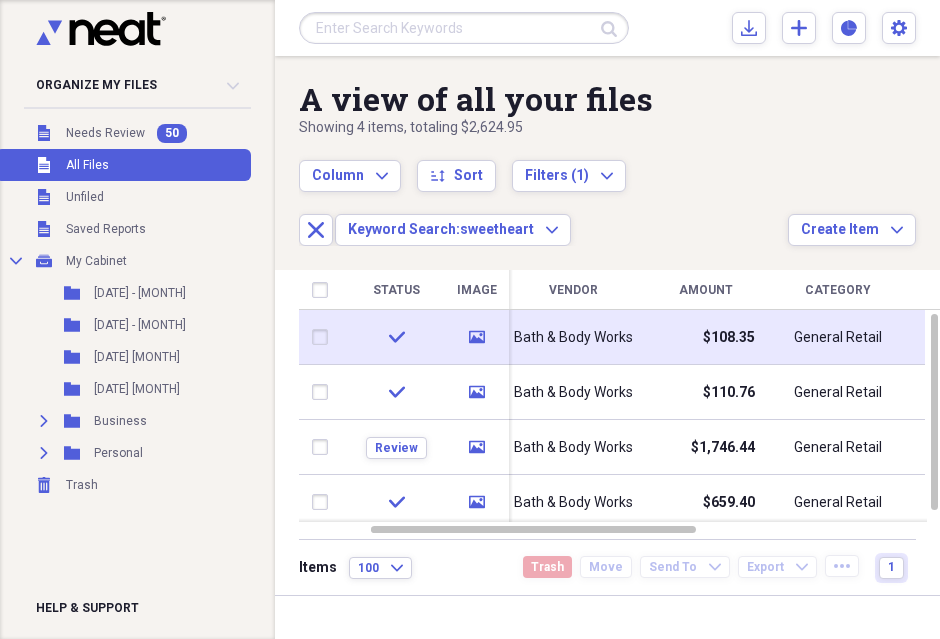 click on "Bath & Body Works" at bounding box center [573, 337] 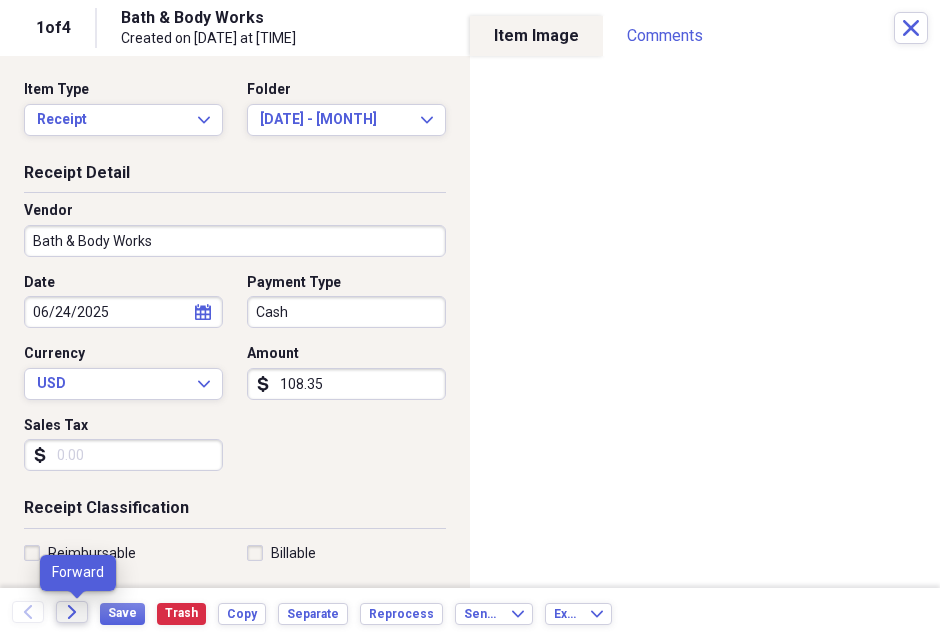 click on "Forward" 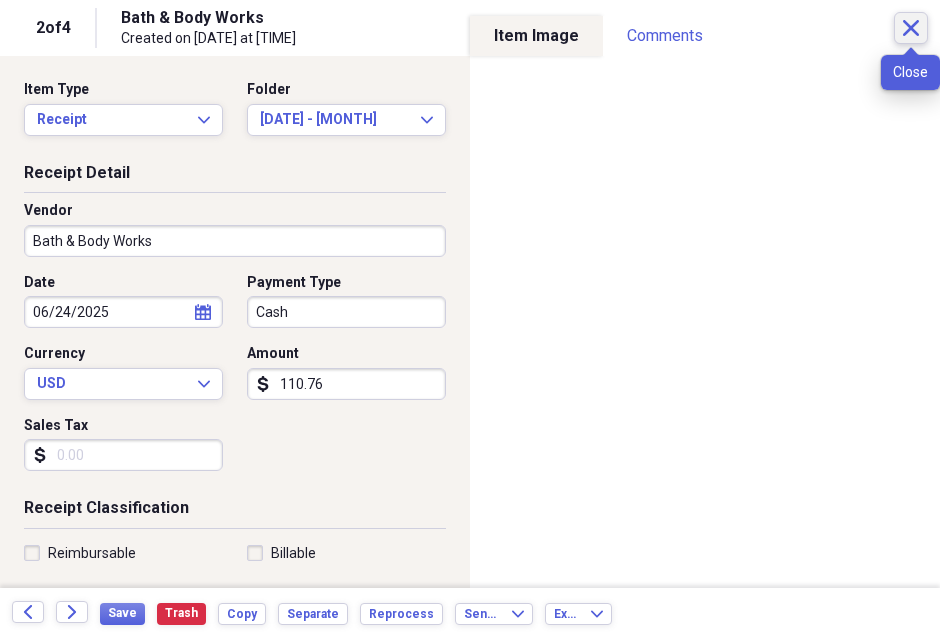 click 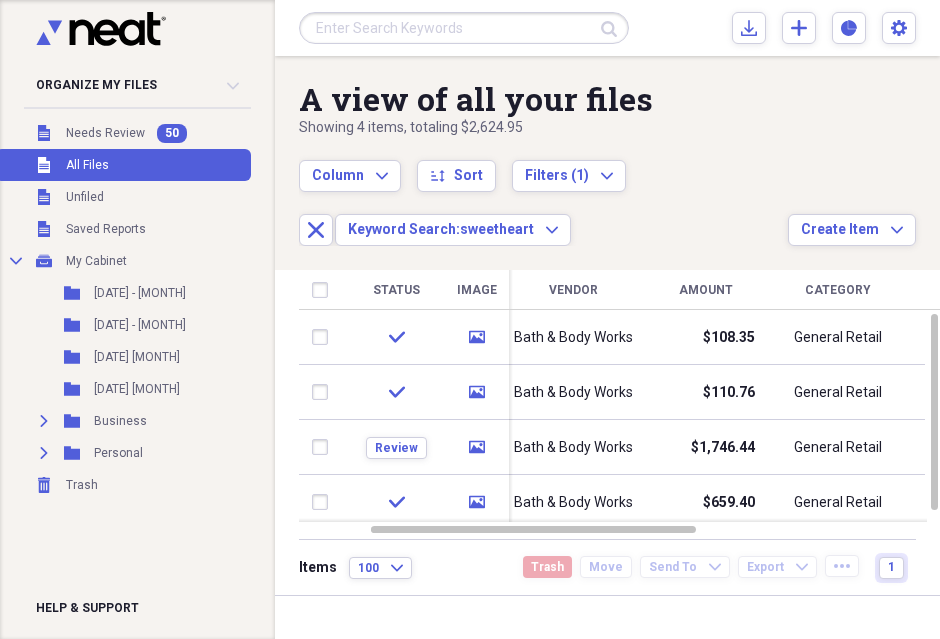 click at bounding box center [464, 28] 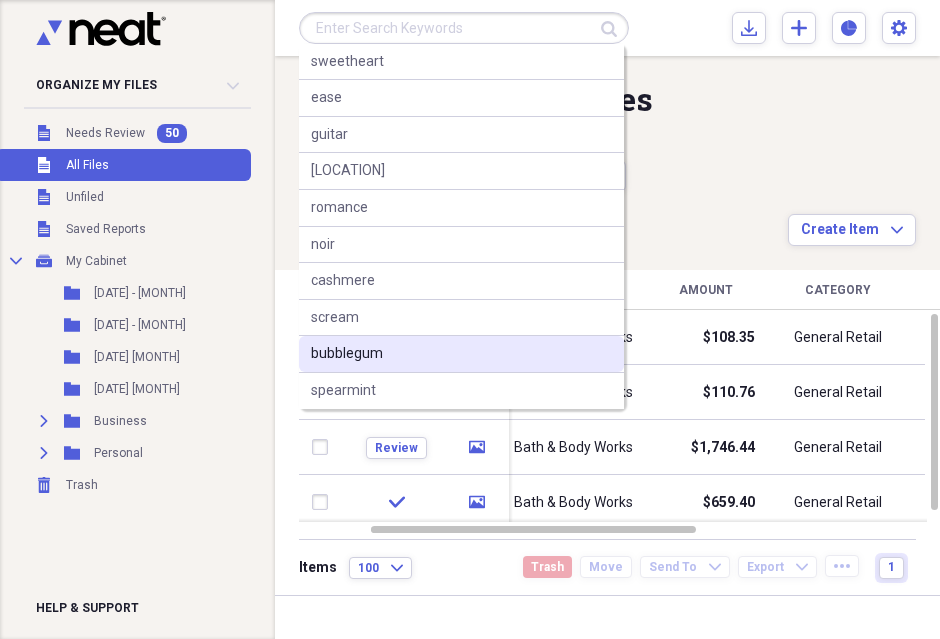 click on "bubblegum" at bounding box center (347, 354) 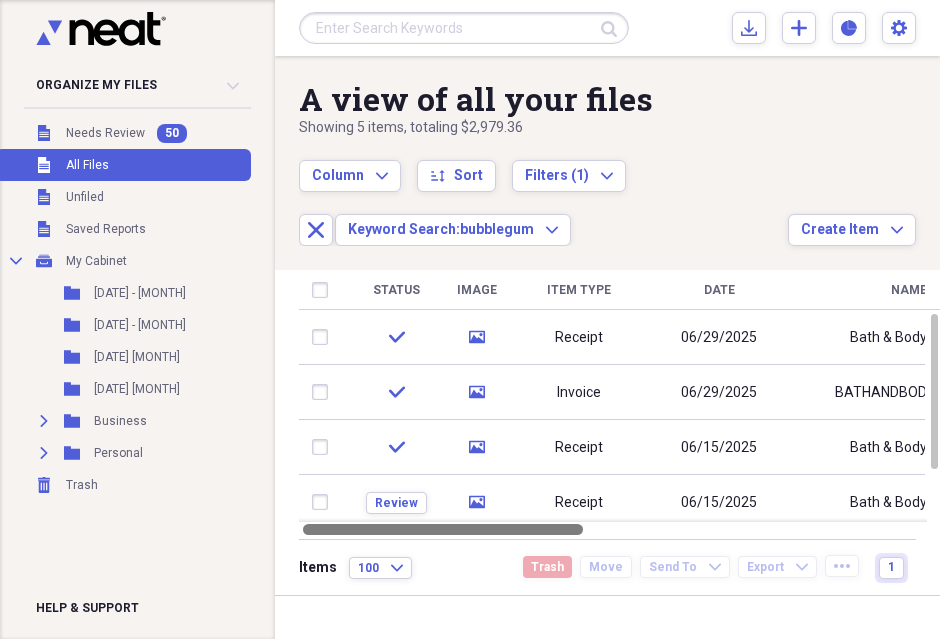 drag, startPoint x: 526, startPoint y: 528, endPoint x: 434, endPoint y: 524, distance: 92.086914 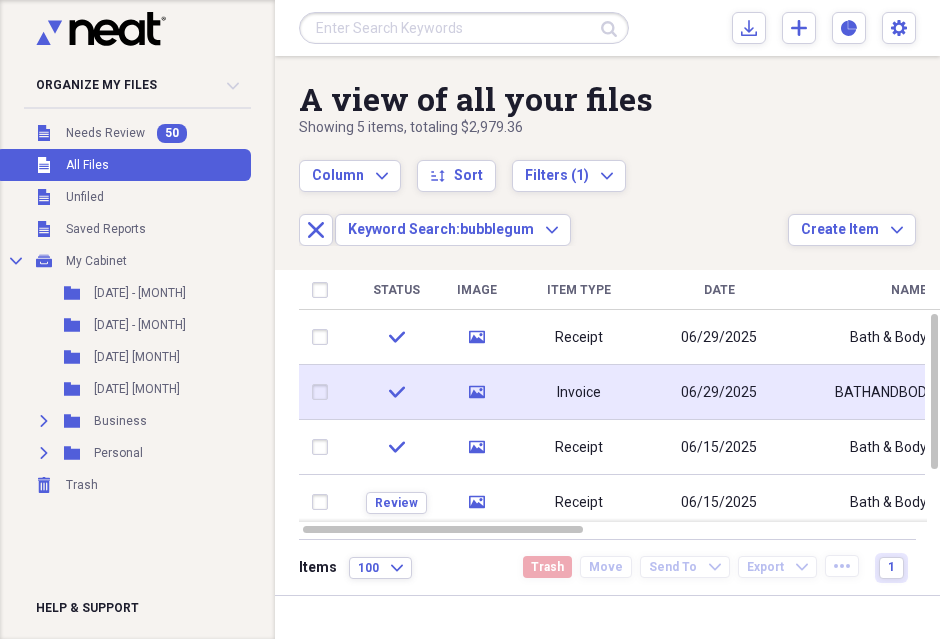 click on "BATHANDBODYWORKS" at bounding box center [909, 393] 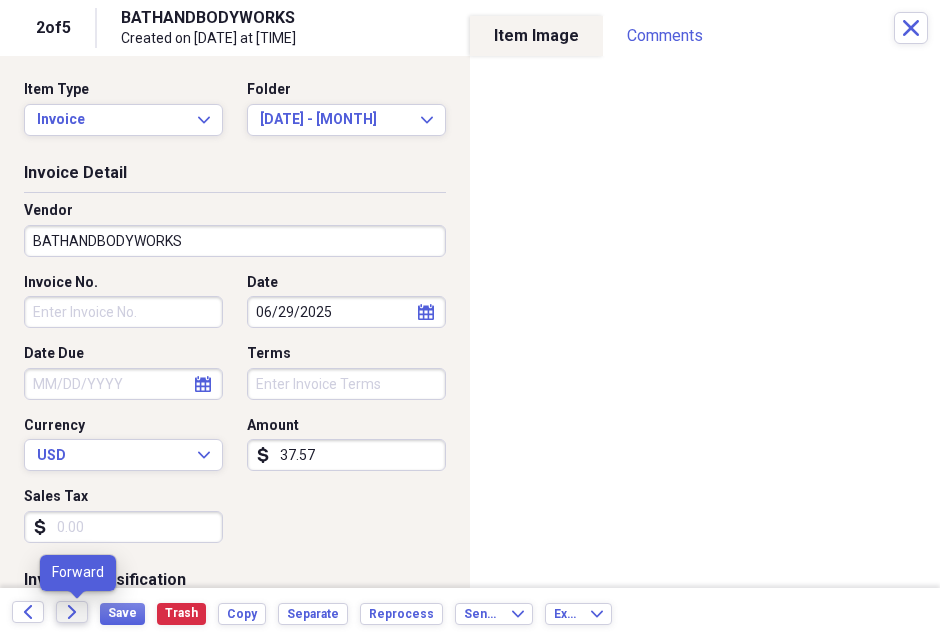 click 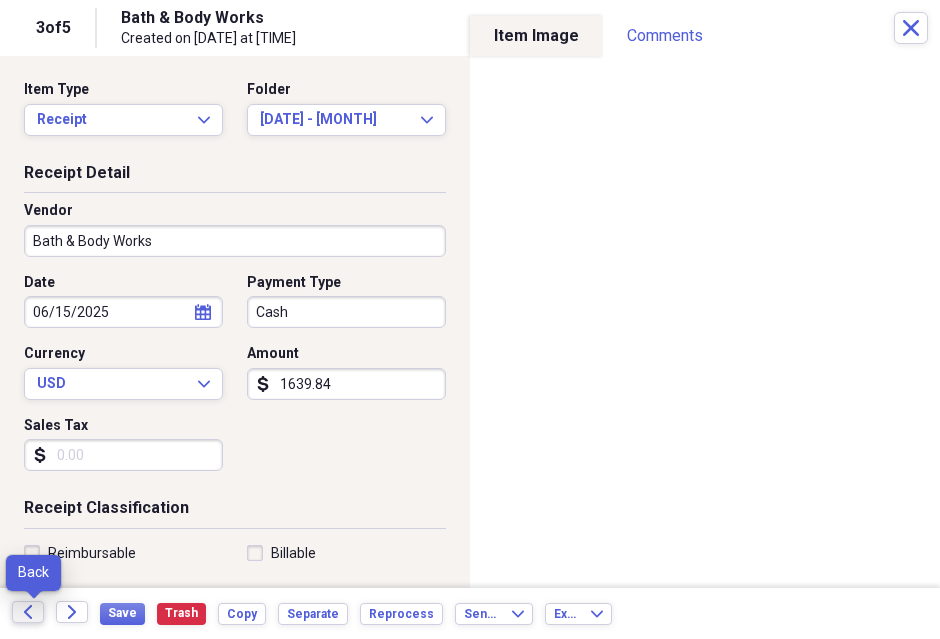 click on "Back" 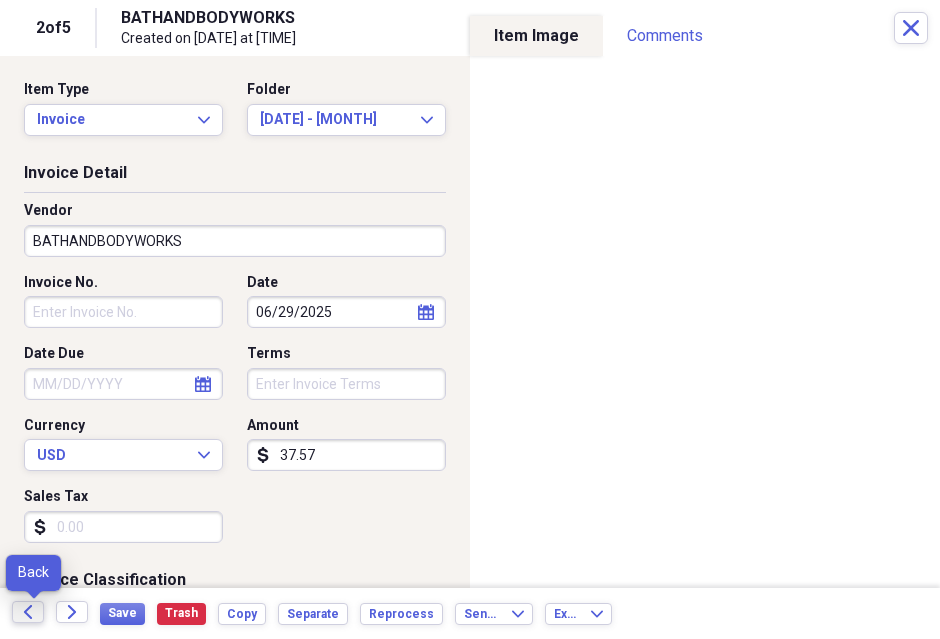 click on "Back" 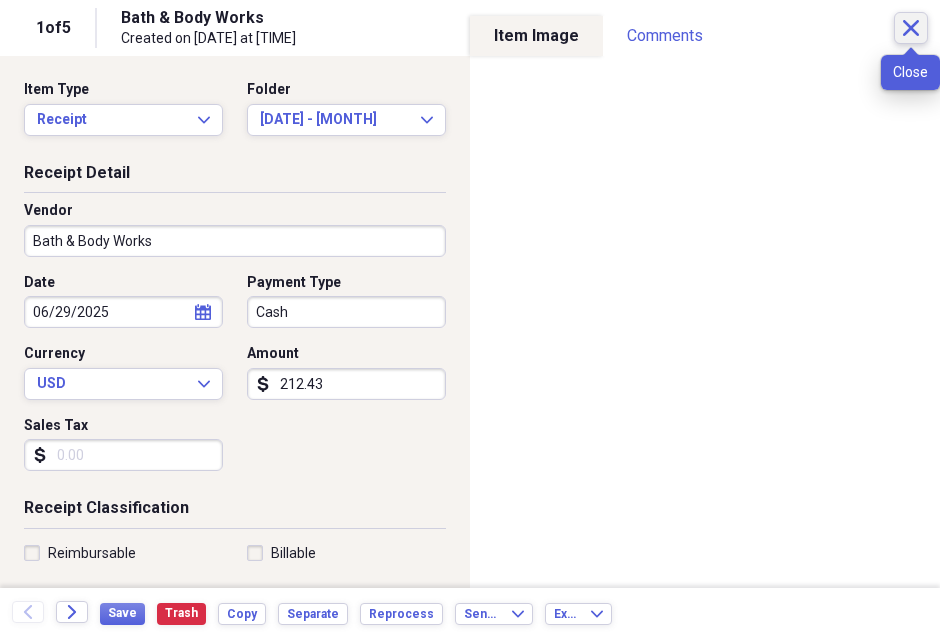 click on "Close" 